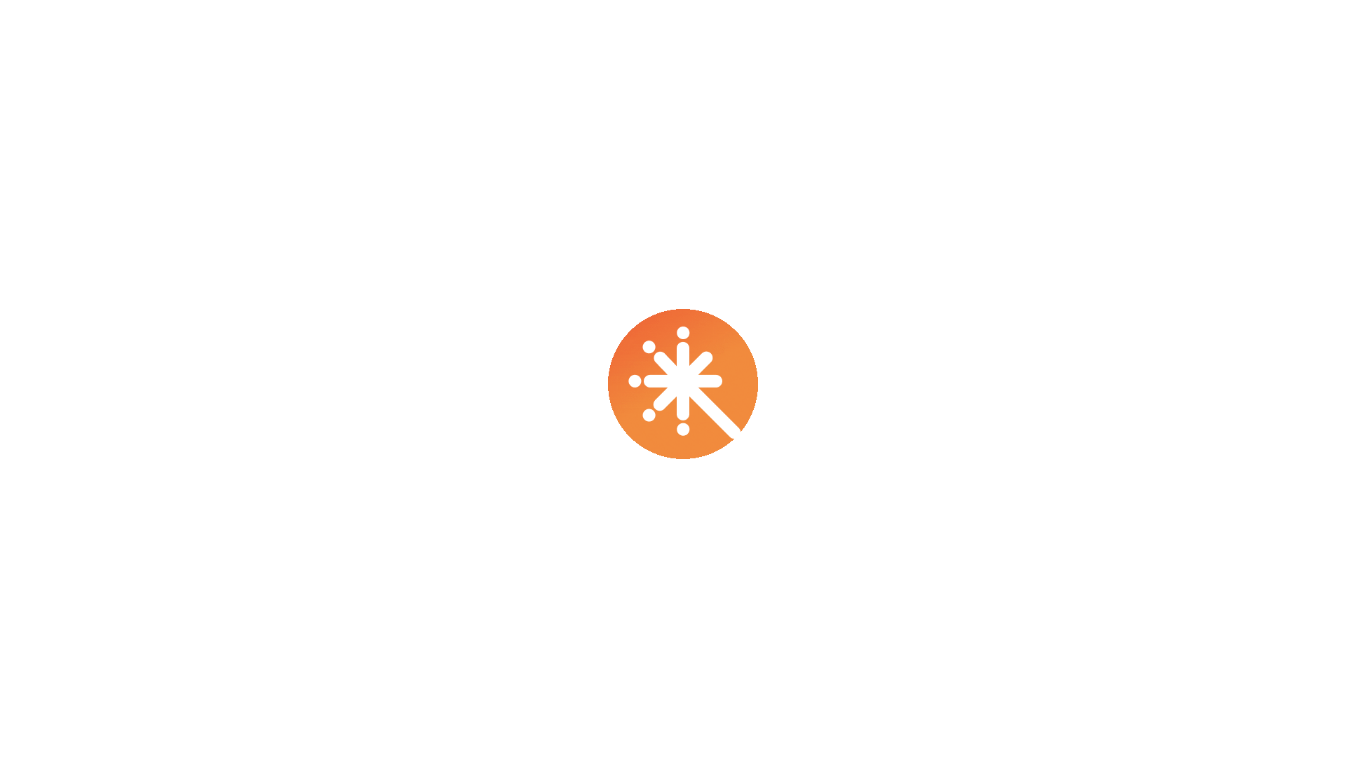 scroll, scrollTop: 0, scrollLeft: 0, axis: both 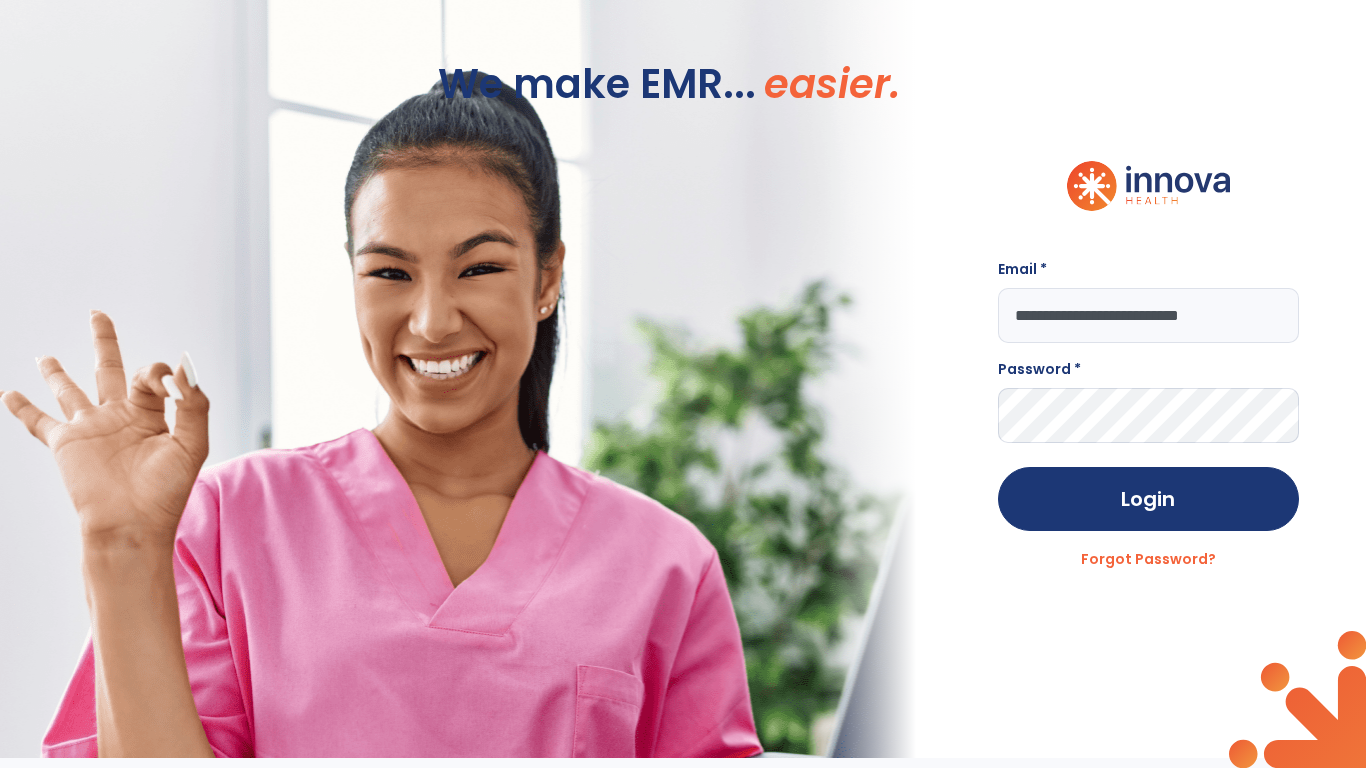 type on "**********" 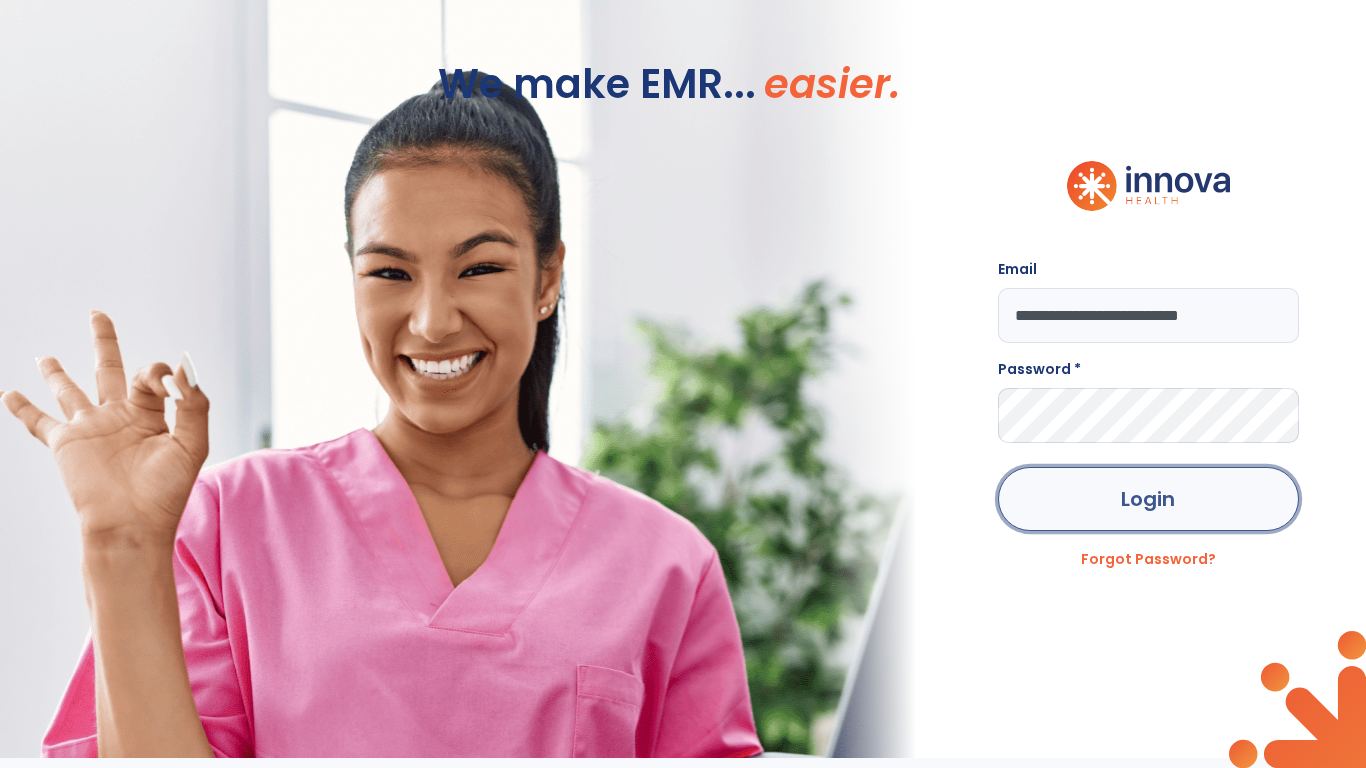 click on "Login" 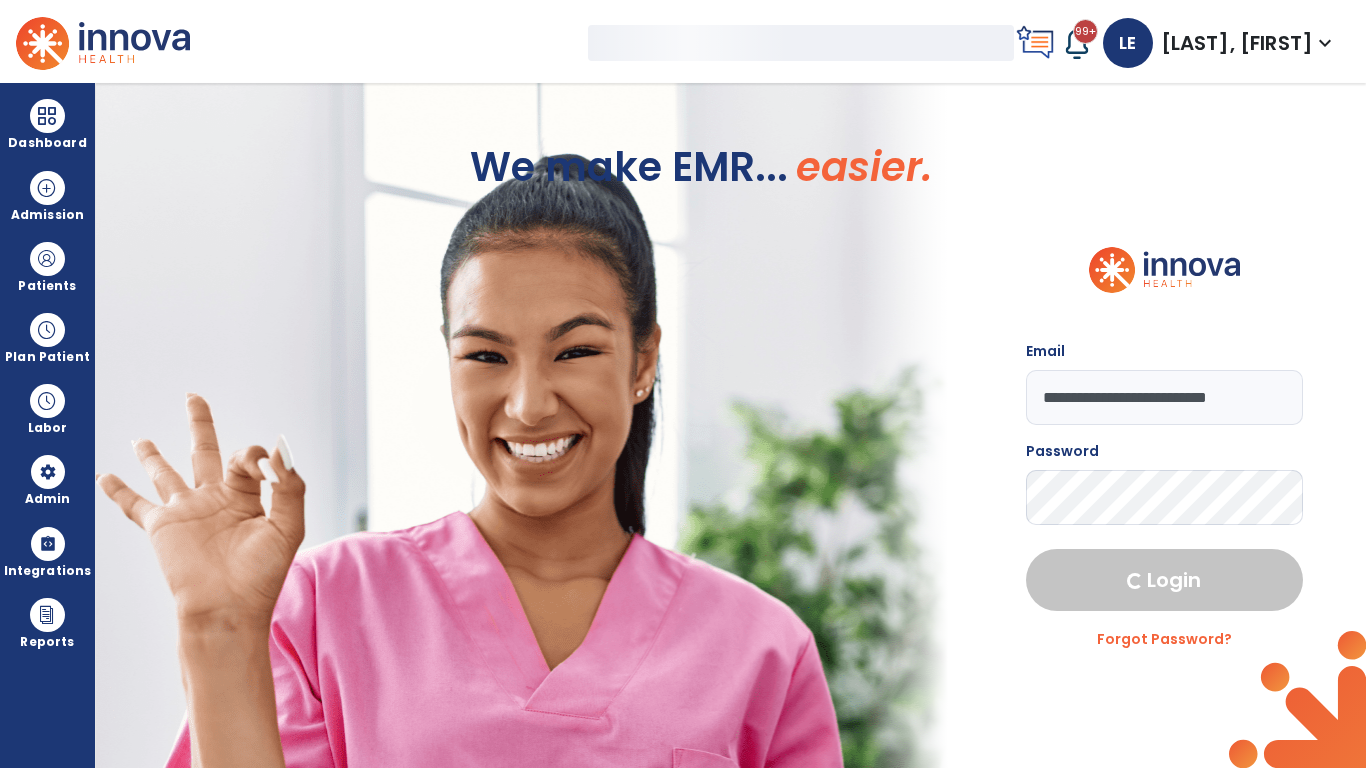 select on "***" 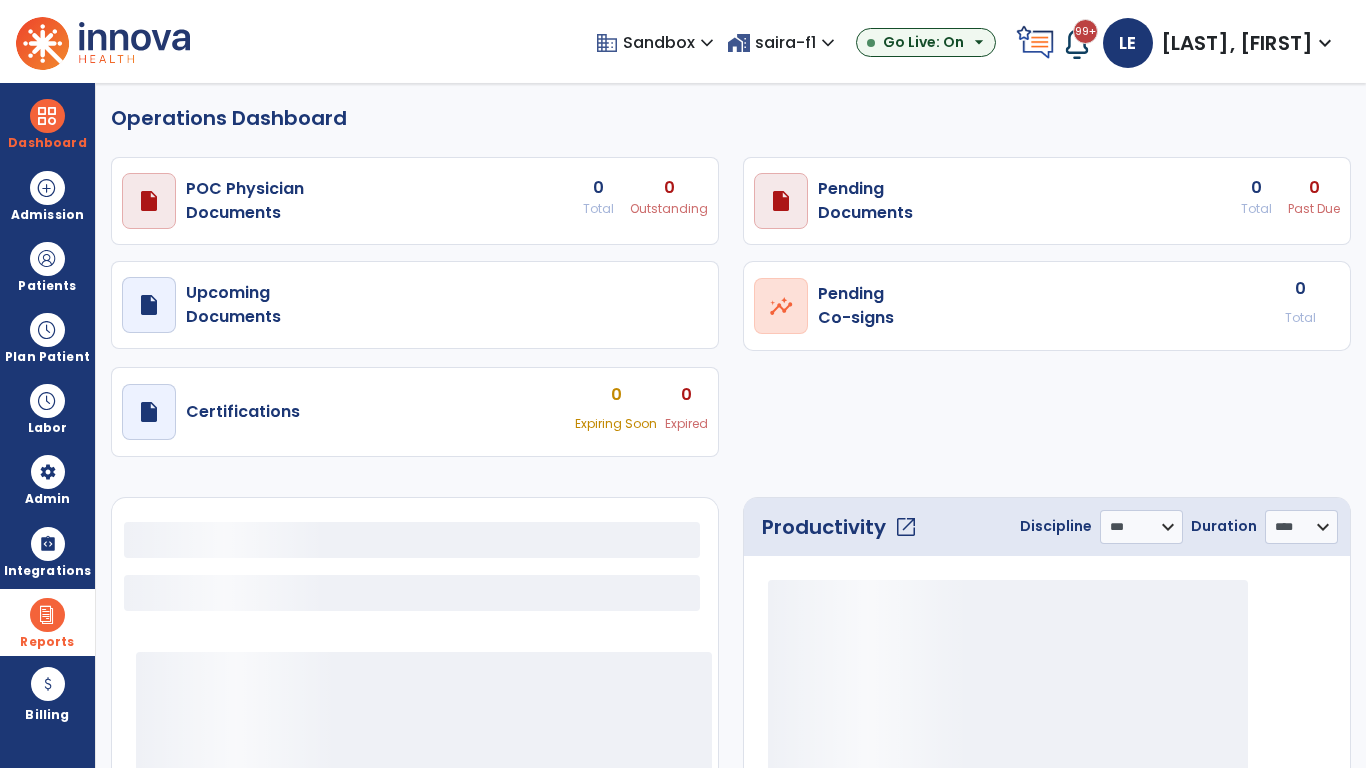 click at bounding box center [47, 615] 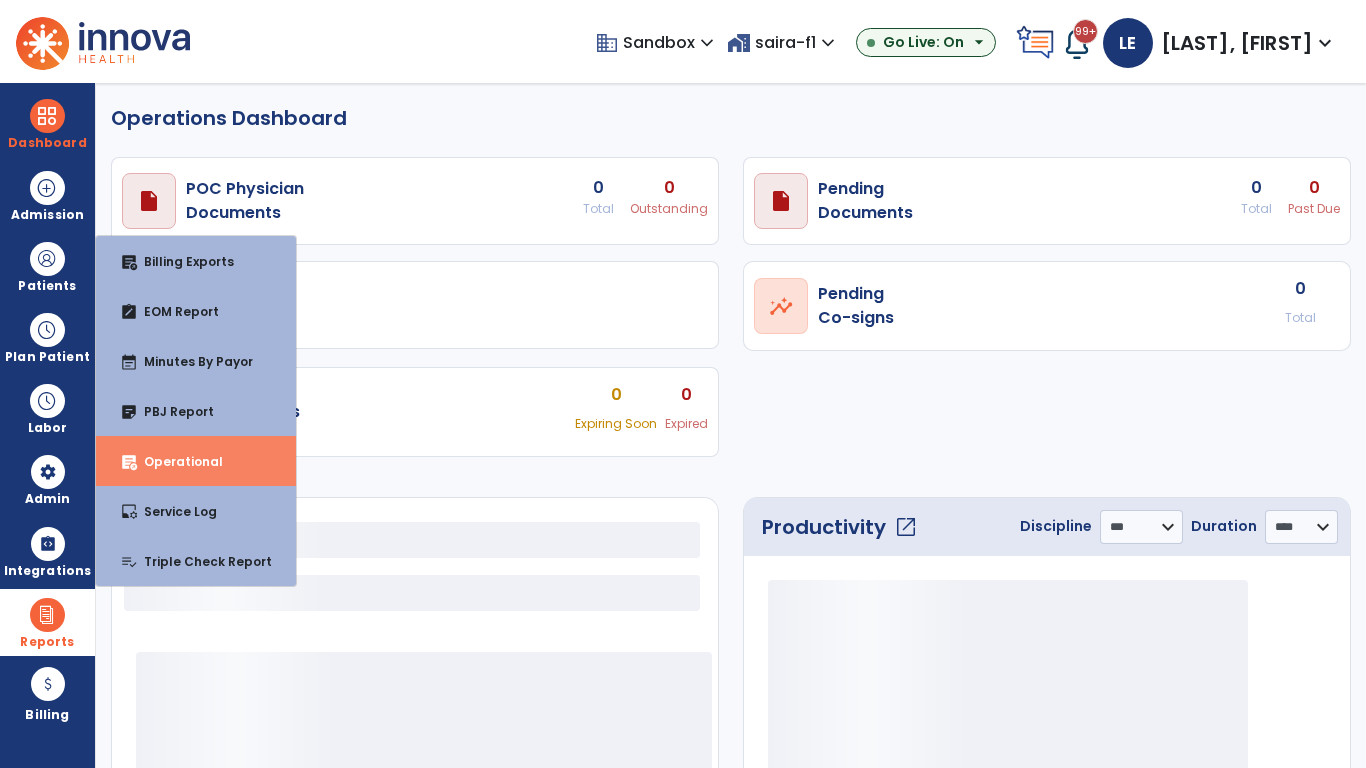 click on "Operational" at bounding box center [175, 461] 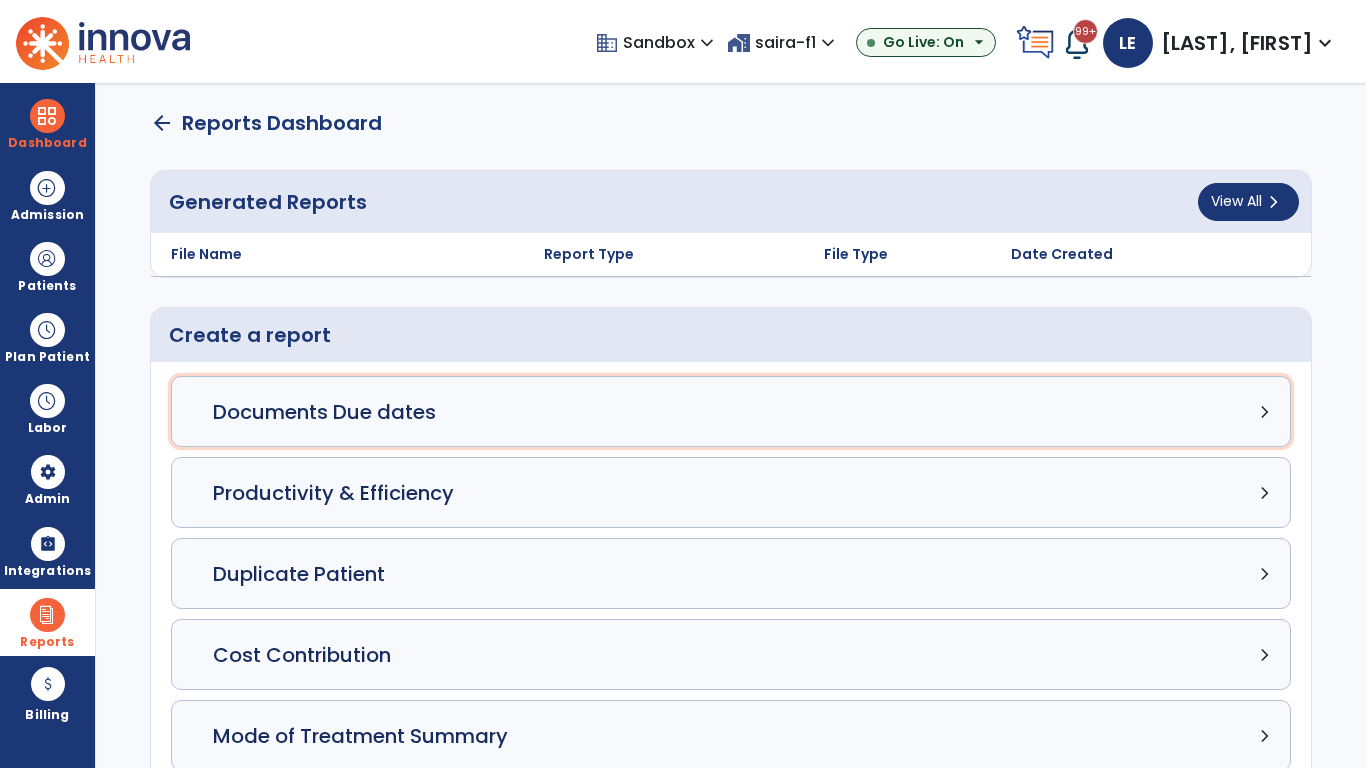 click on "Documents Due dates chevron_right" 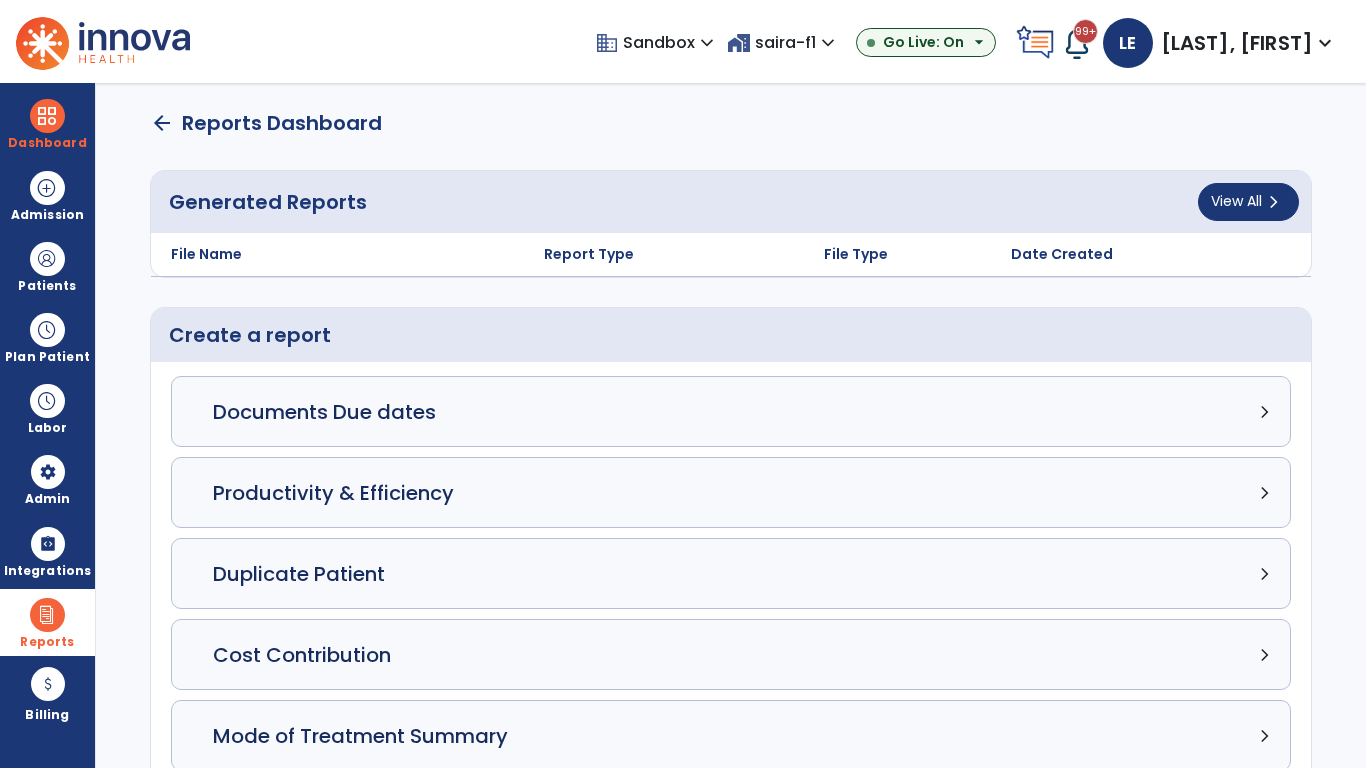 select on "***" 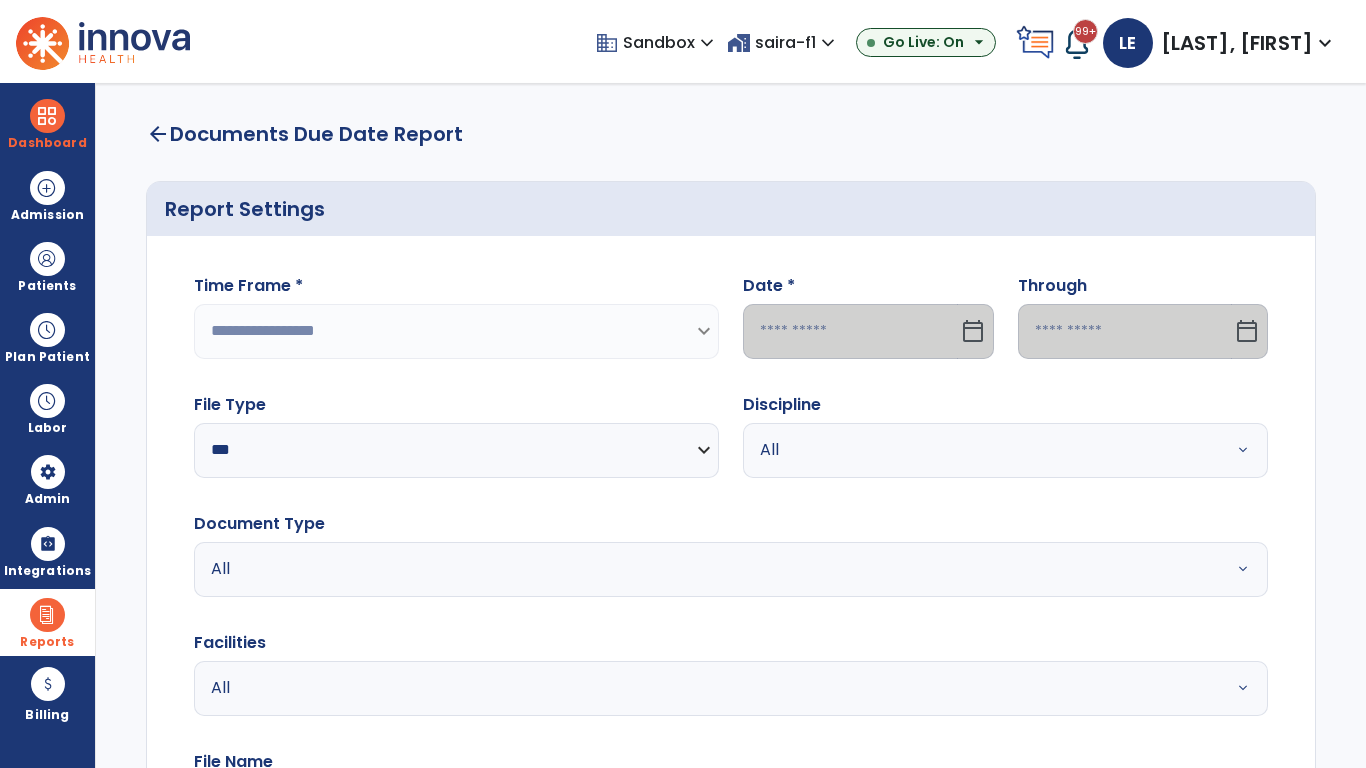 select on "*****" 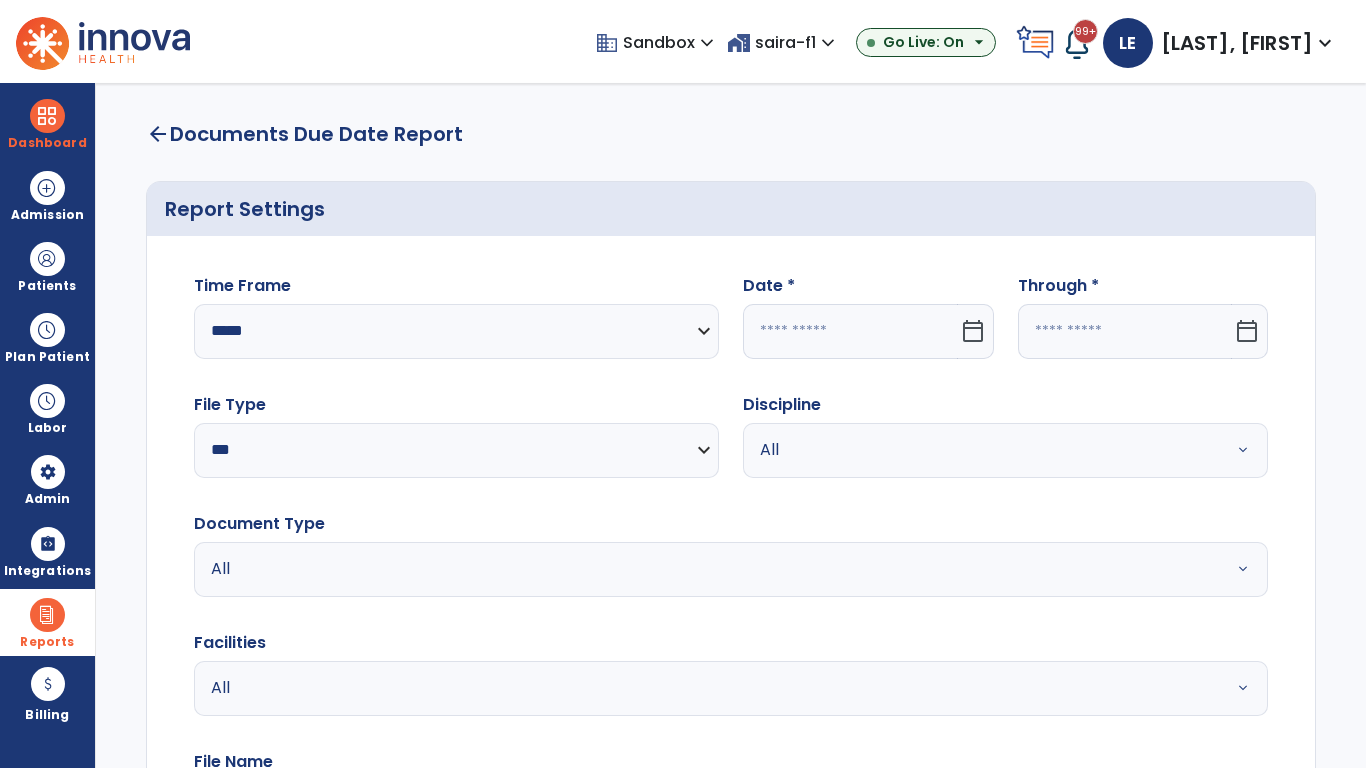 click 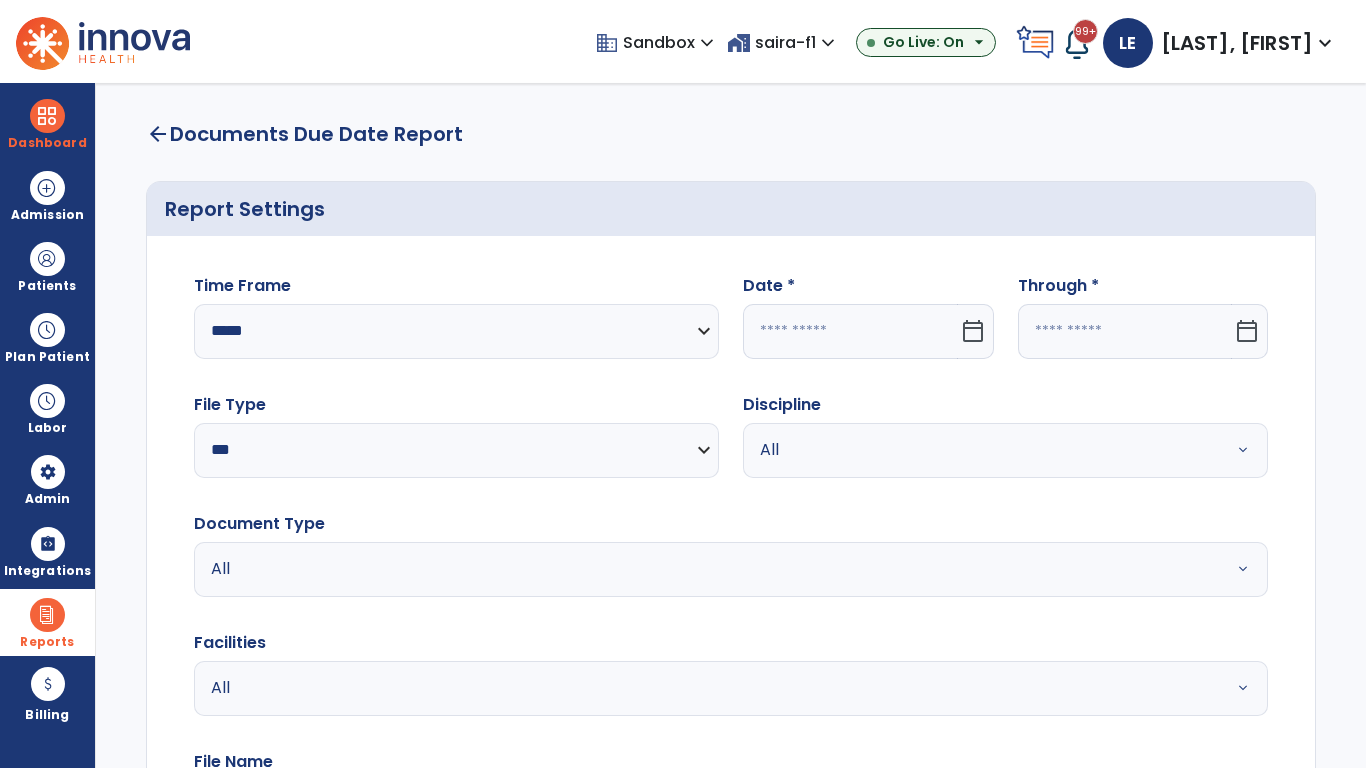 select on "*" 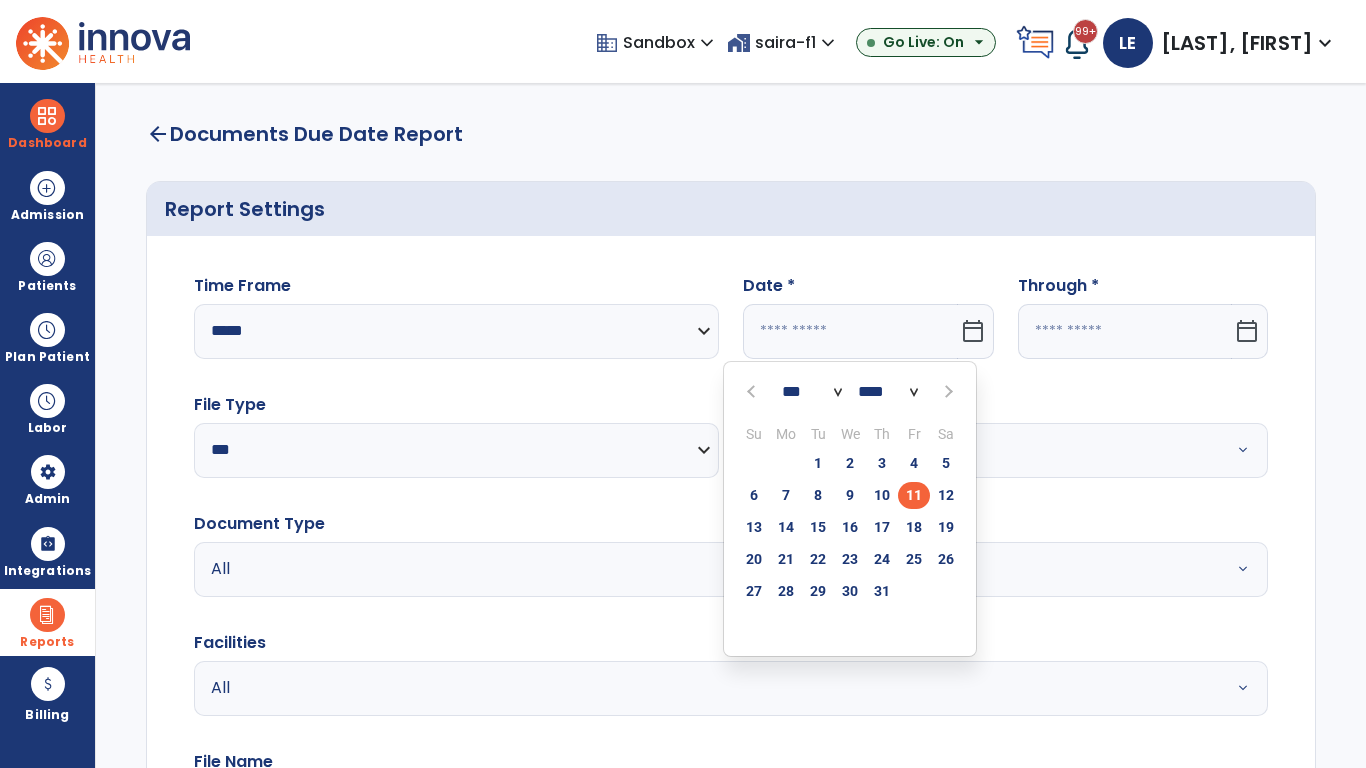select on "****" 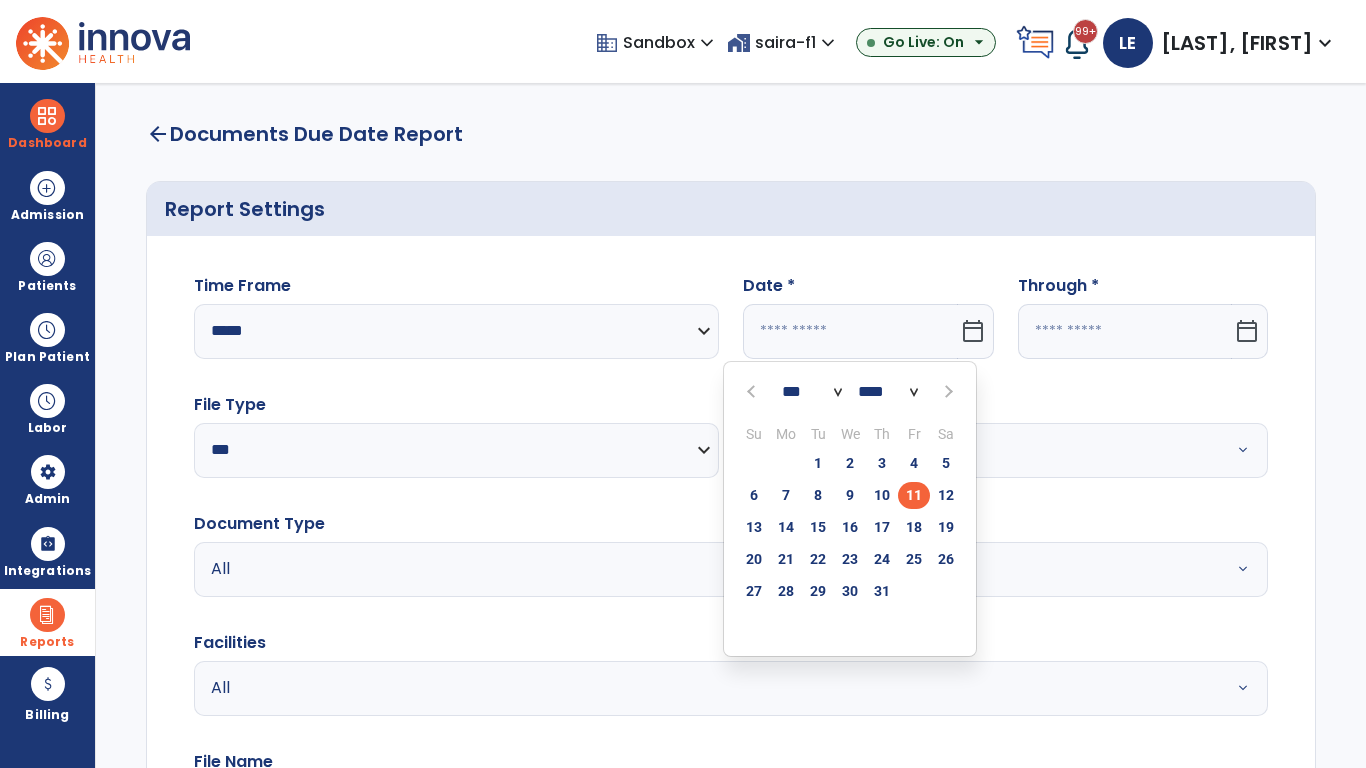 select on "**" 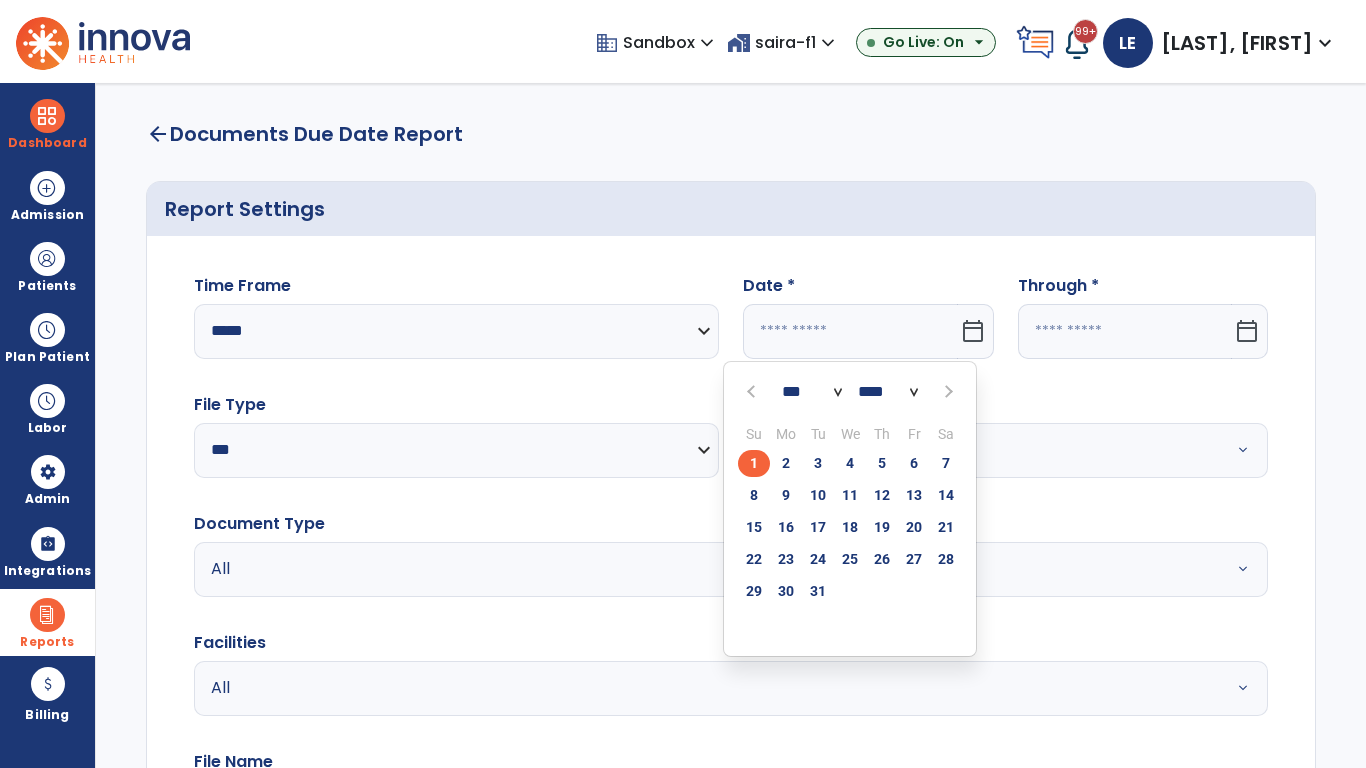 click on "1" 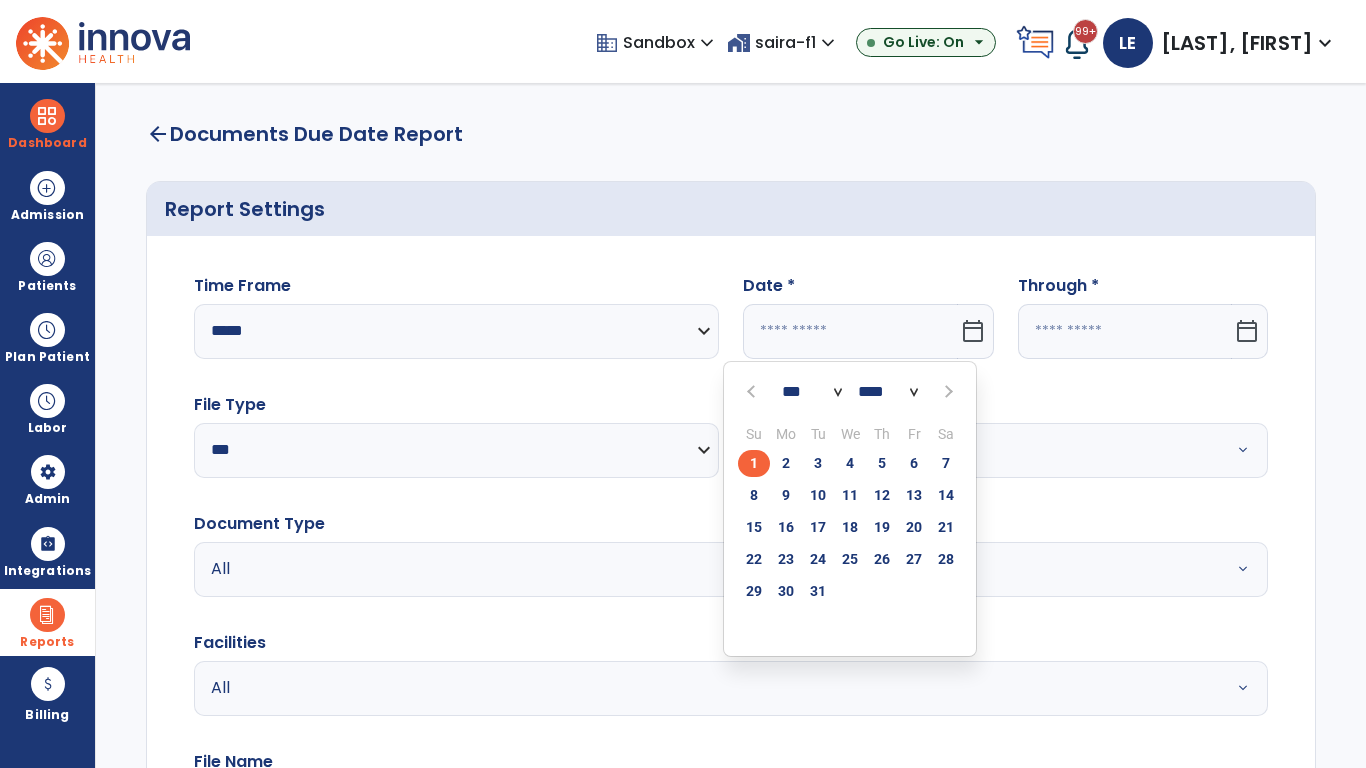 type on "*********" 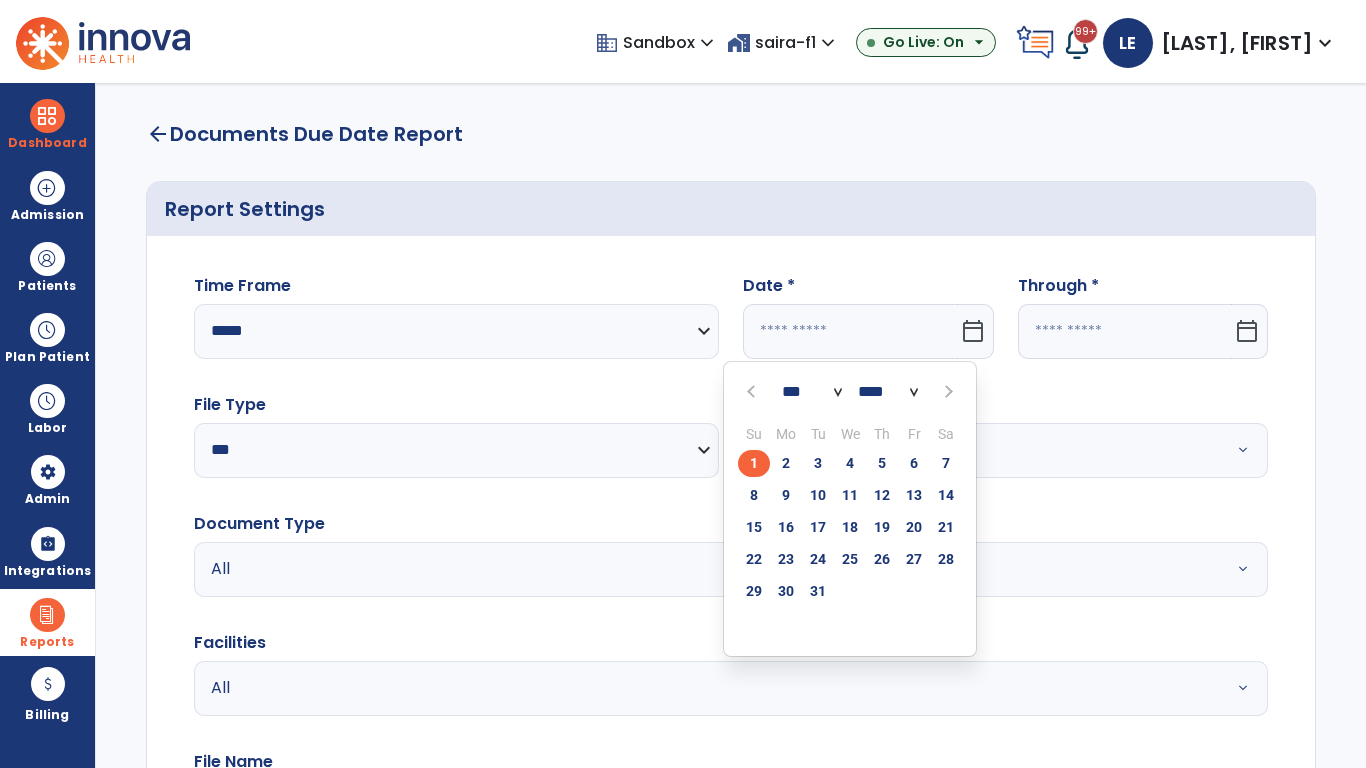 type on "**********" 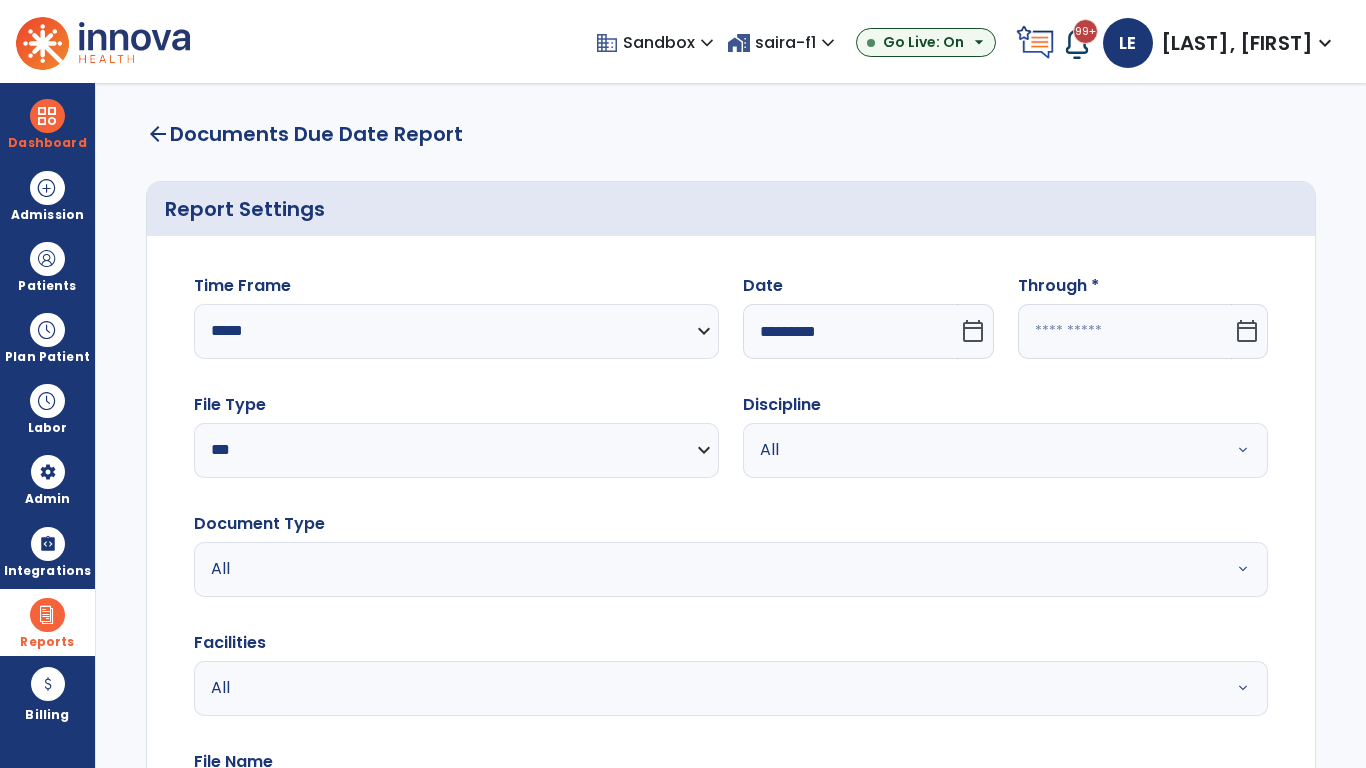 click 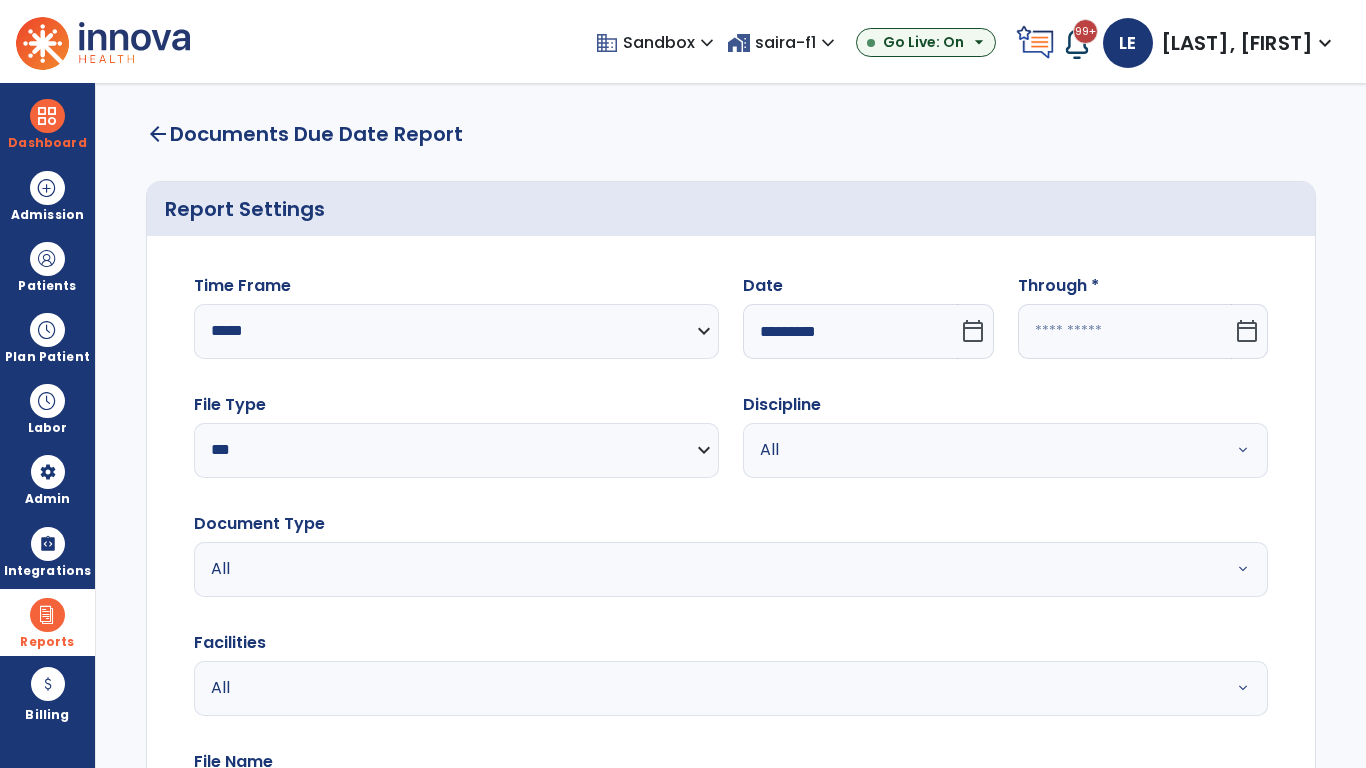select on "*" 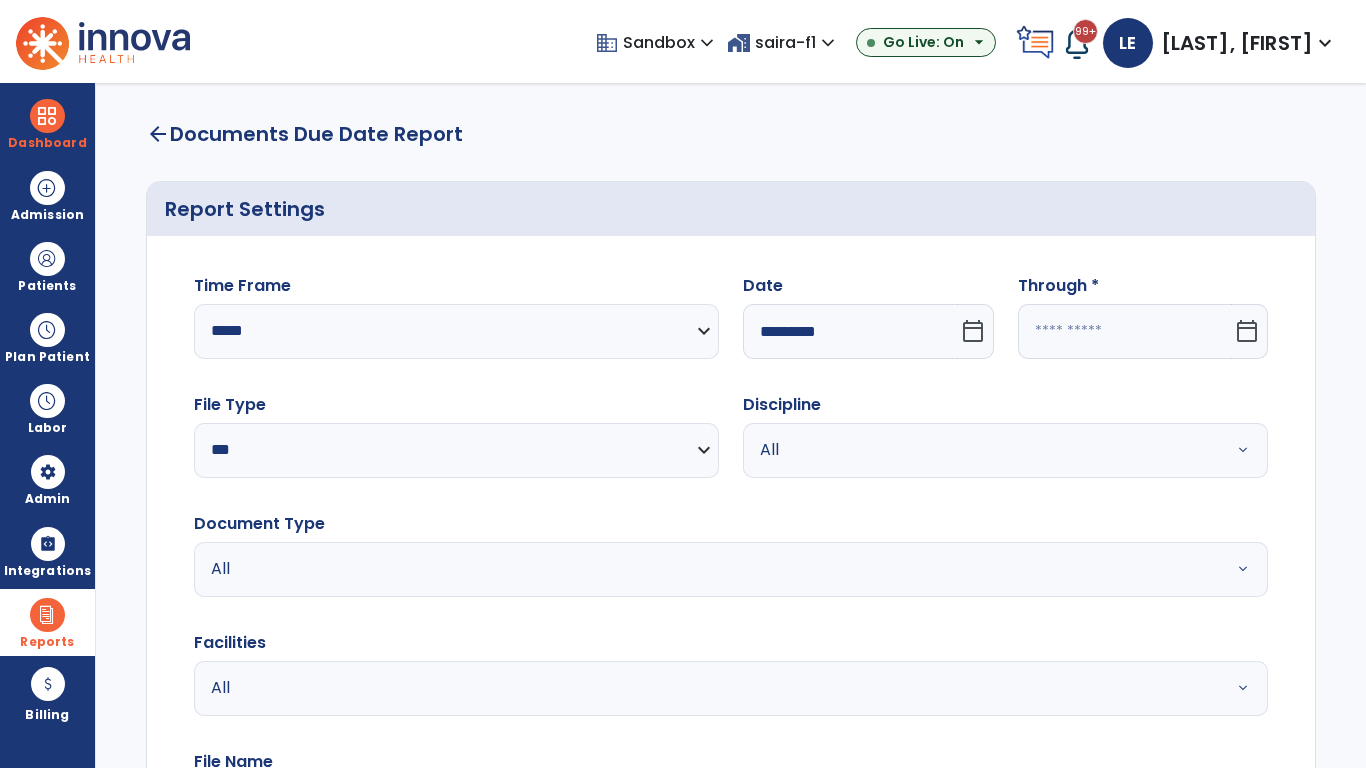 select on "****" 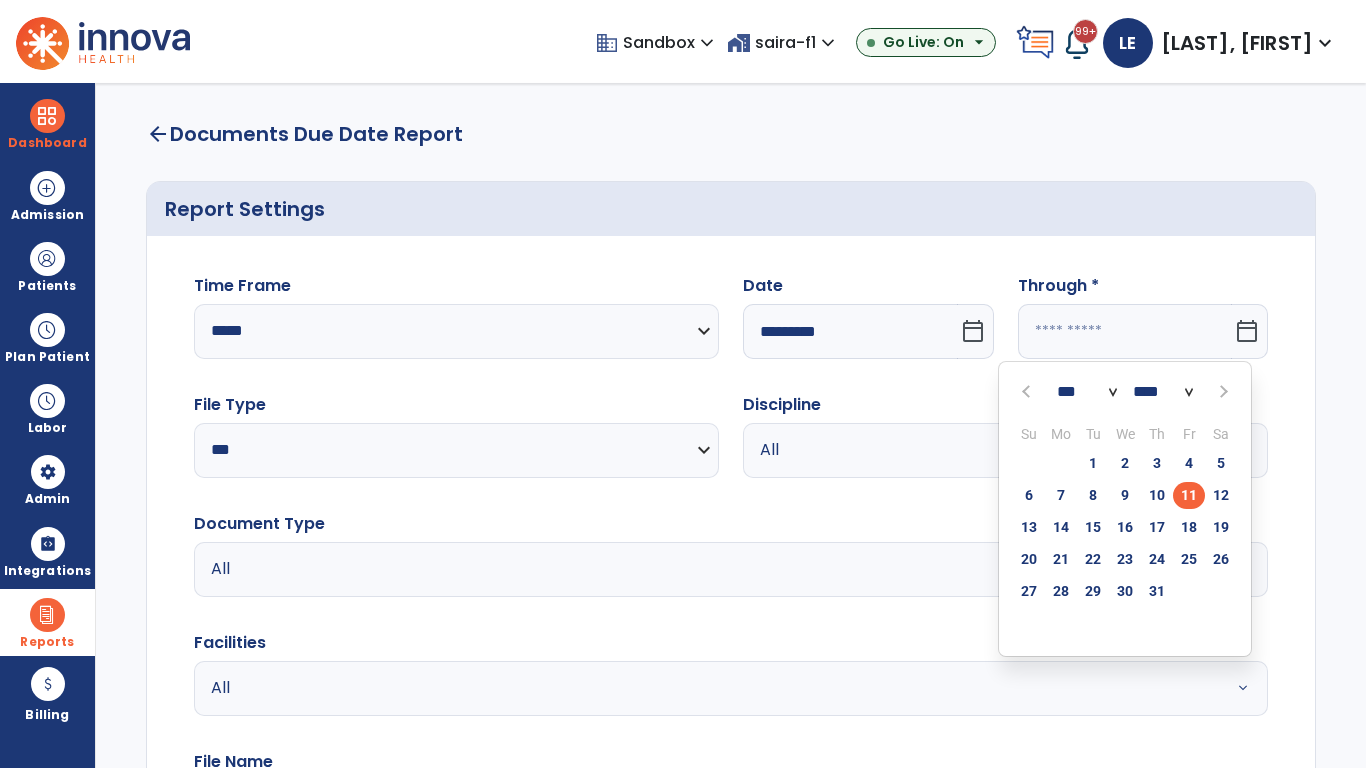 select on "*" 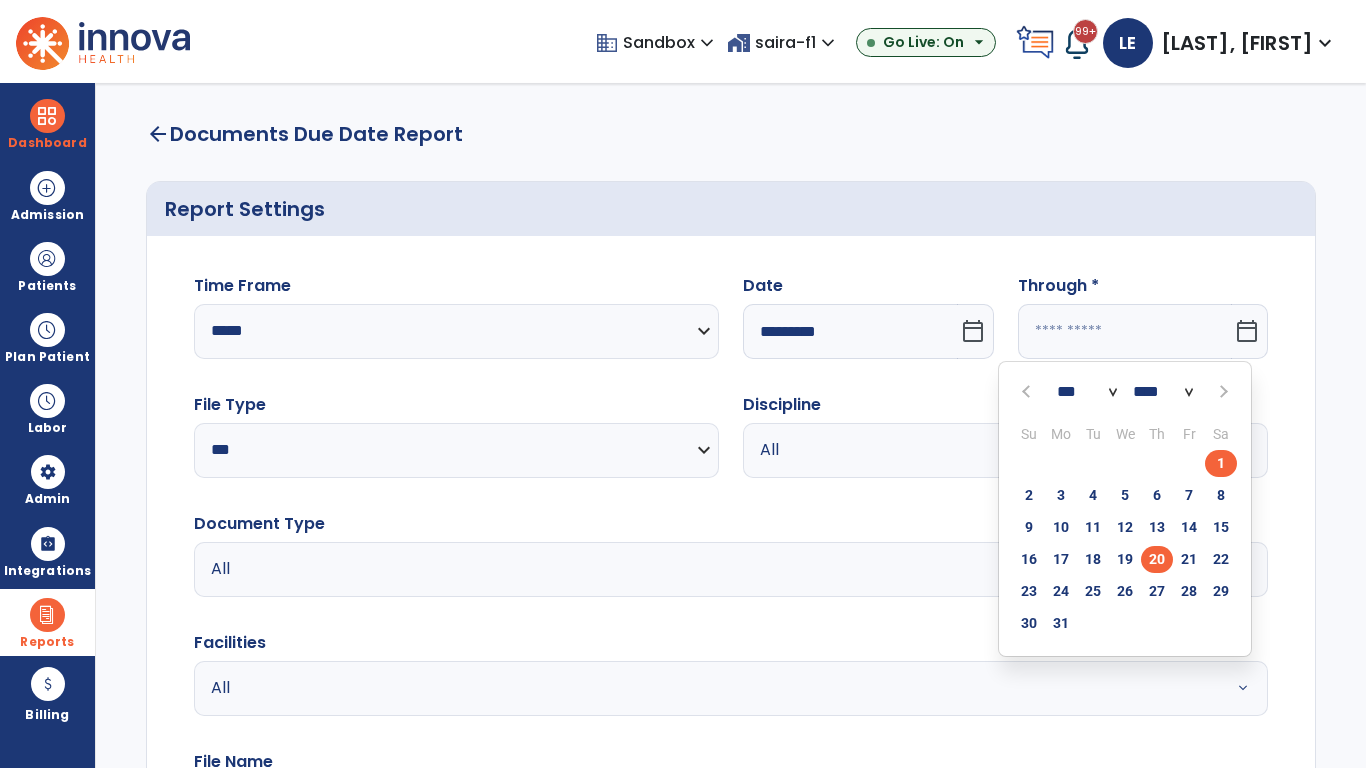 click on "20" 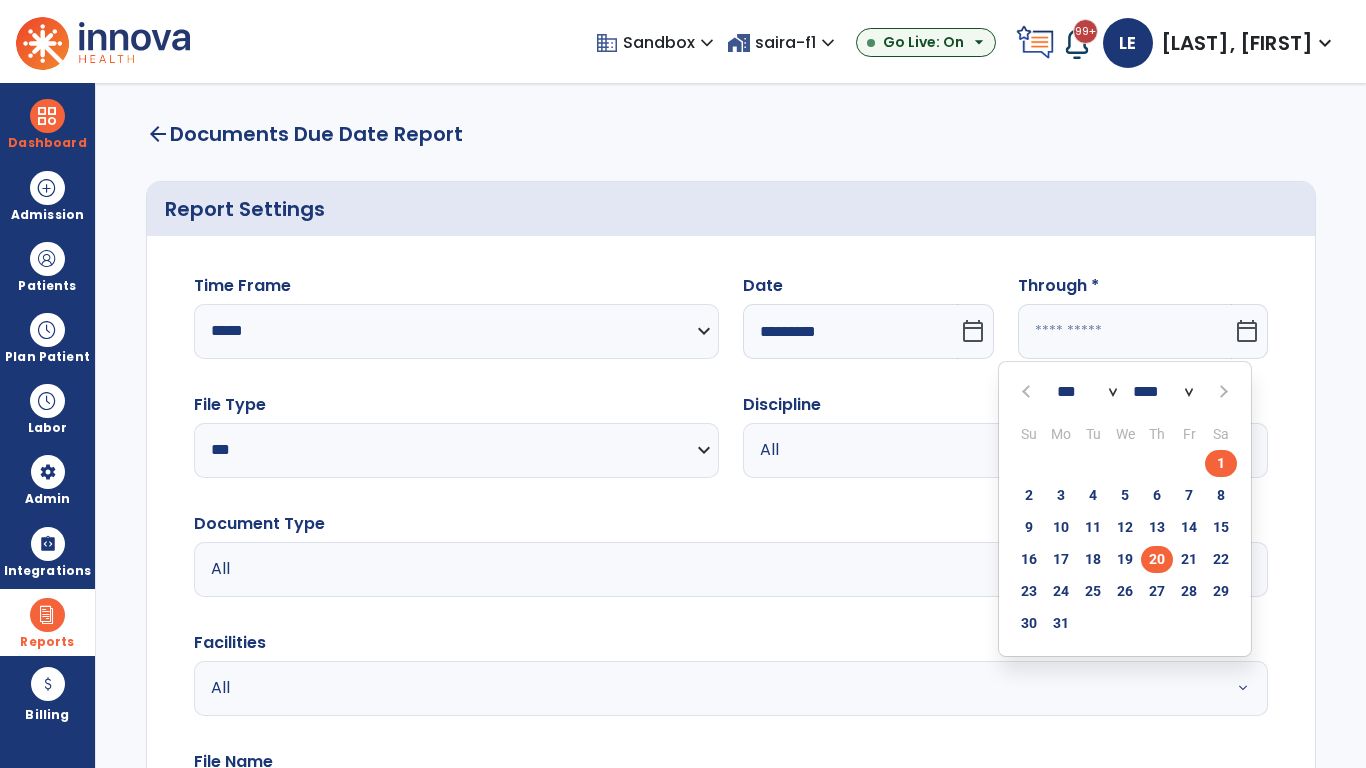 type on "*********" 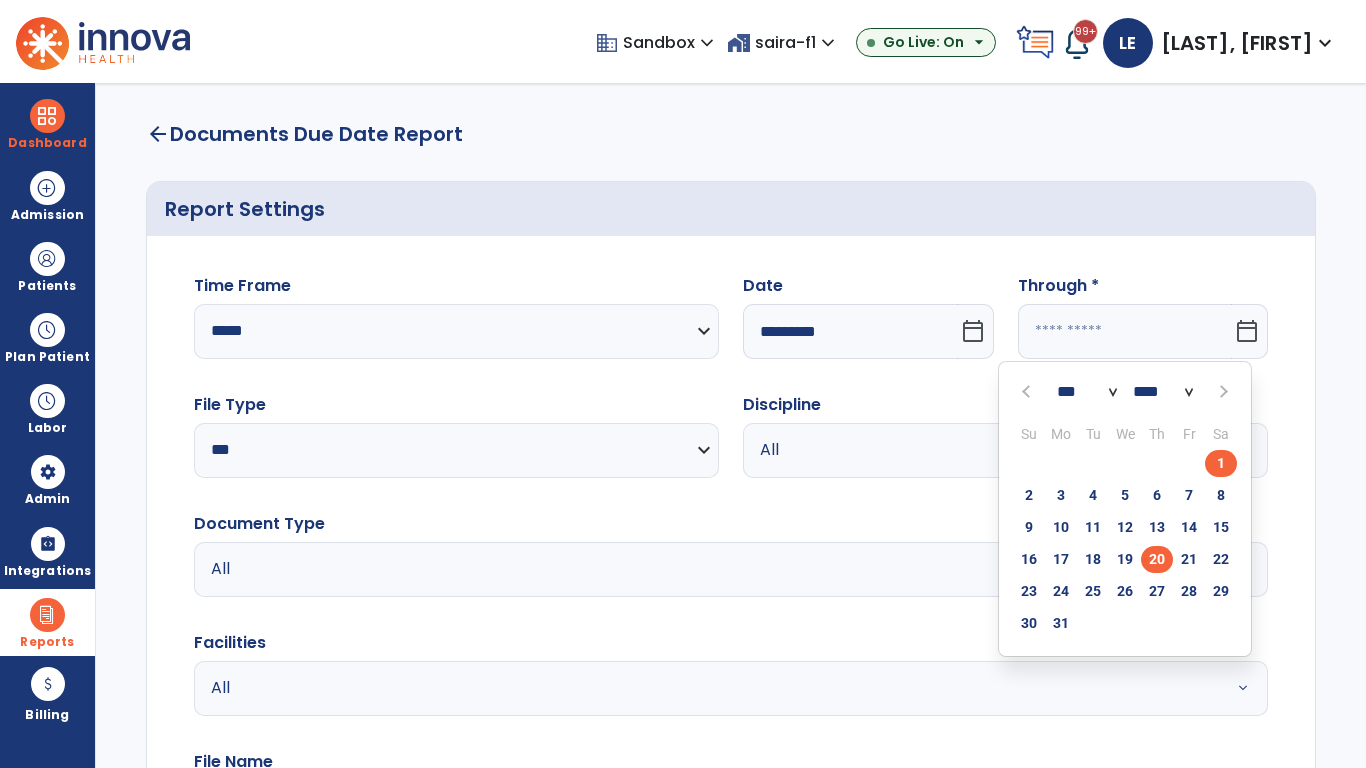 type on "**********" 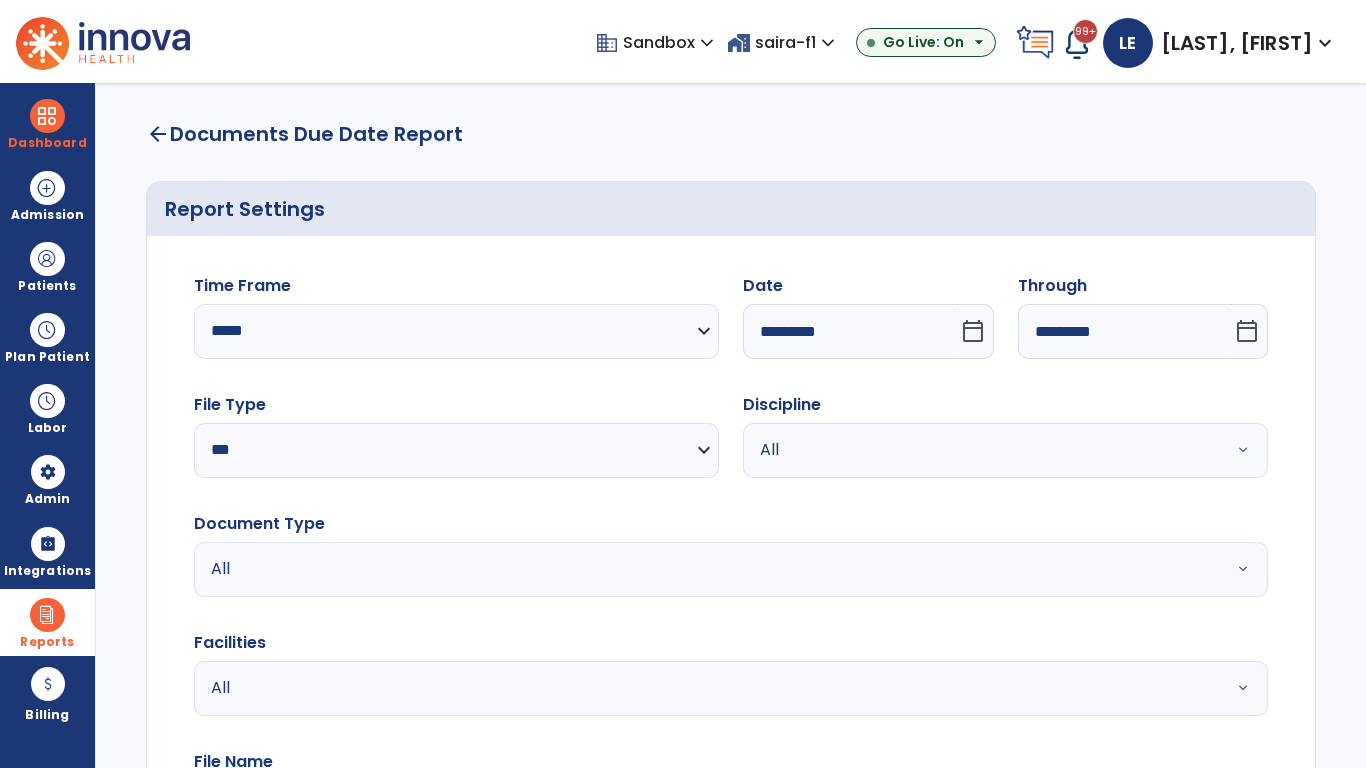 scroll, scrollTop: 51, scrollLeft: 0, axis: vertical 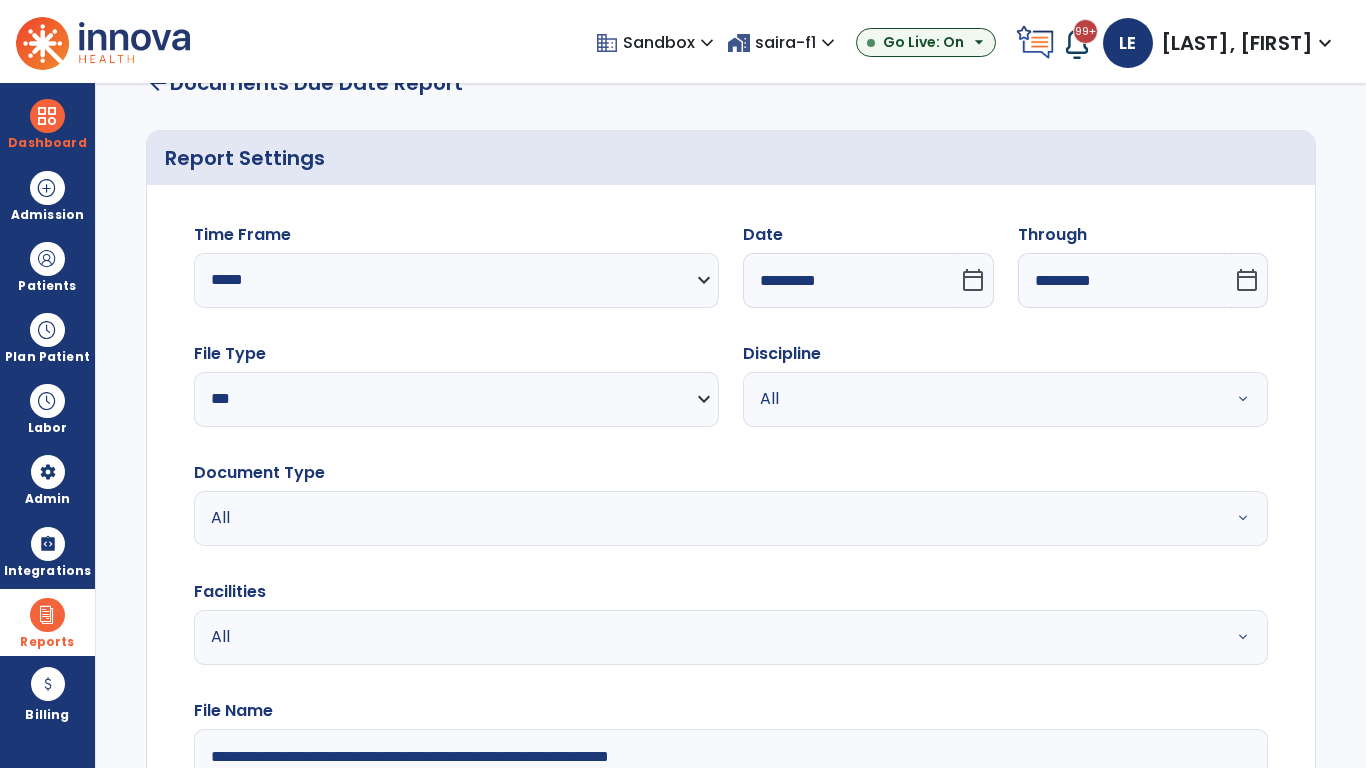 type on "**********" 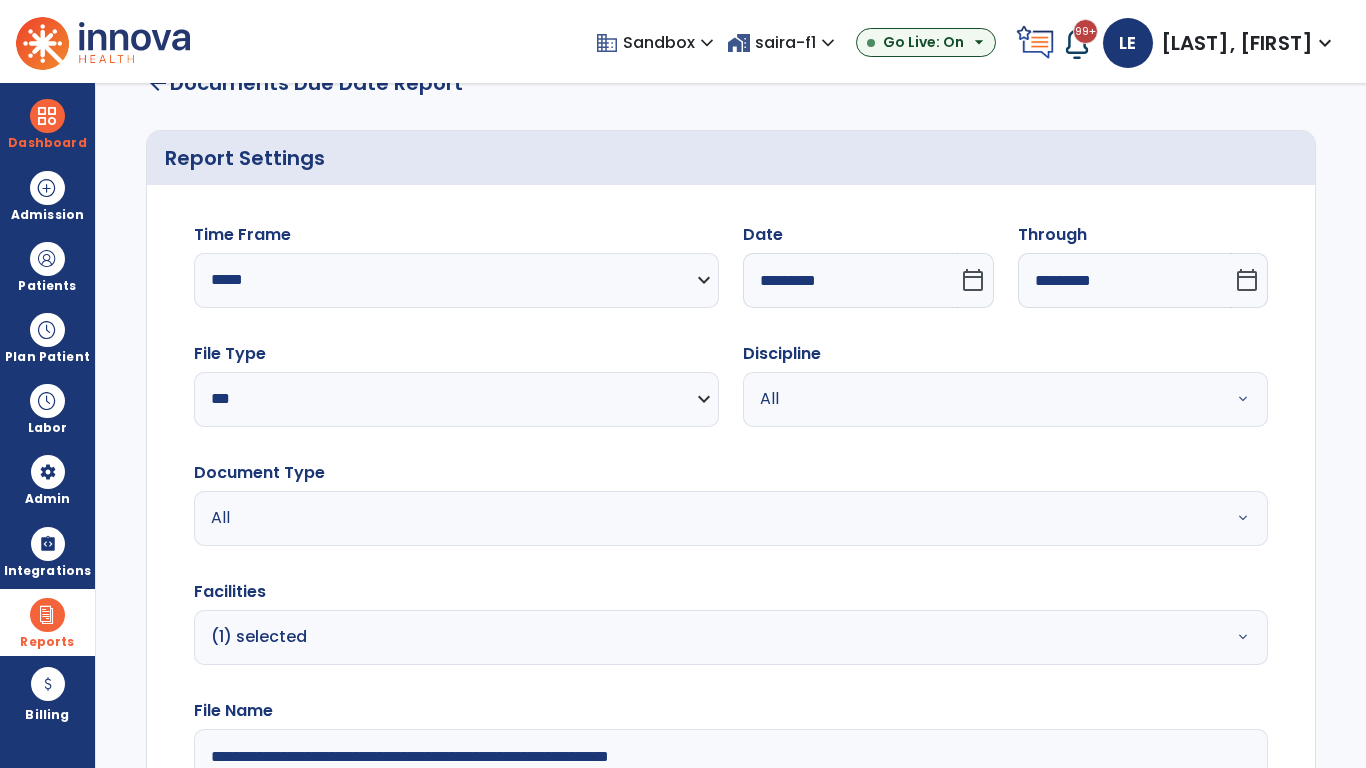 click on "All" at bounding box center (981, 399) 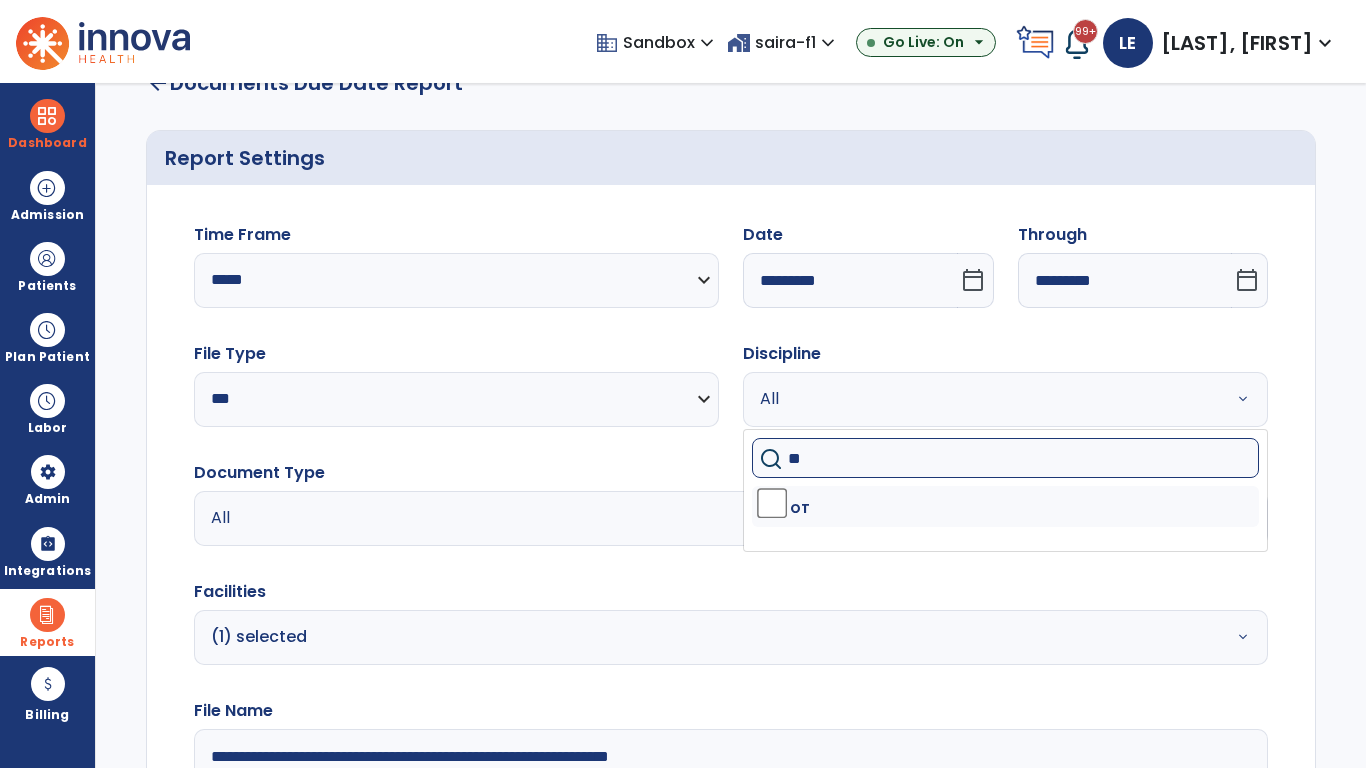 type on "**" 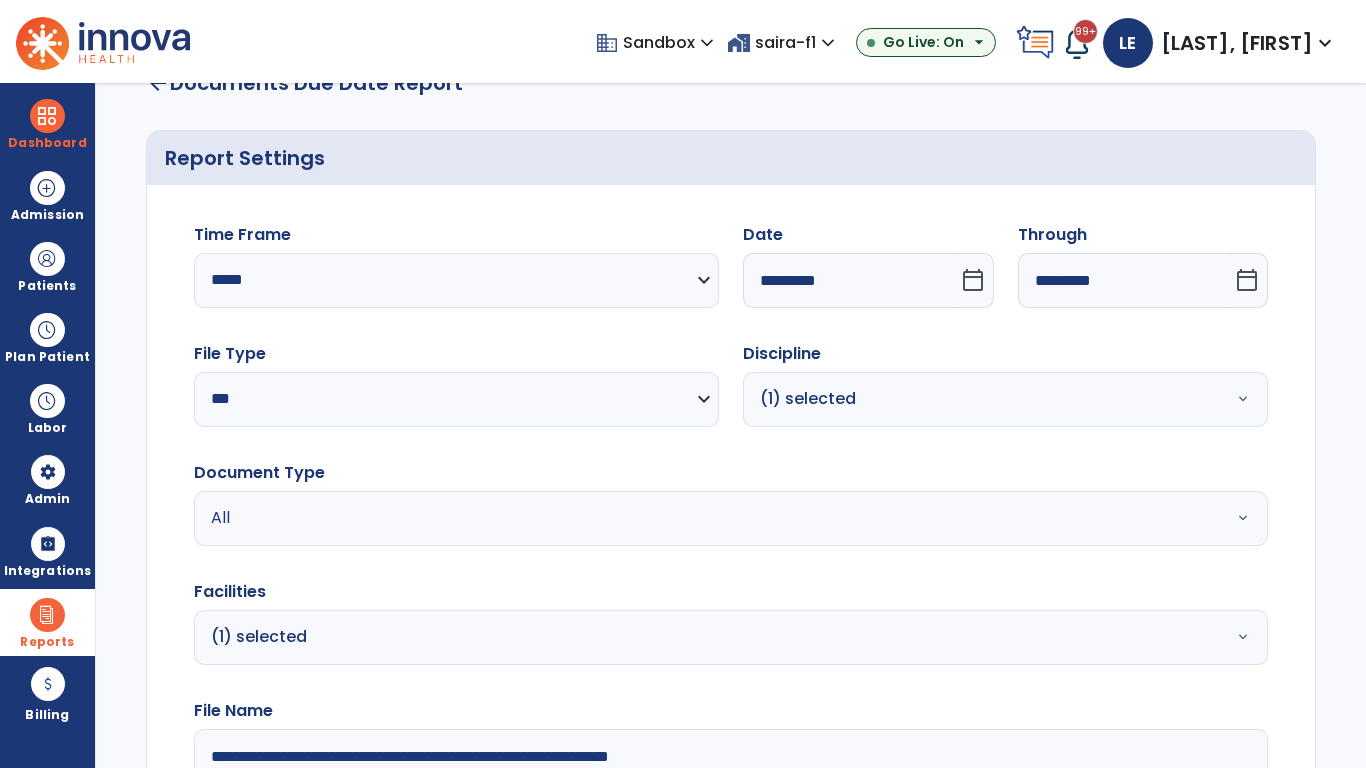 click on "All" at bounding box center [679, 518] 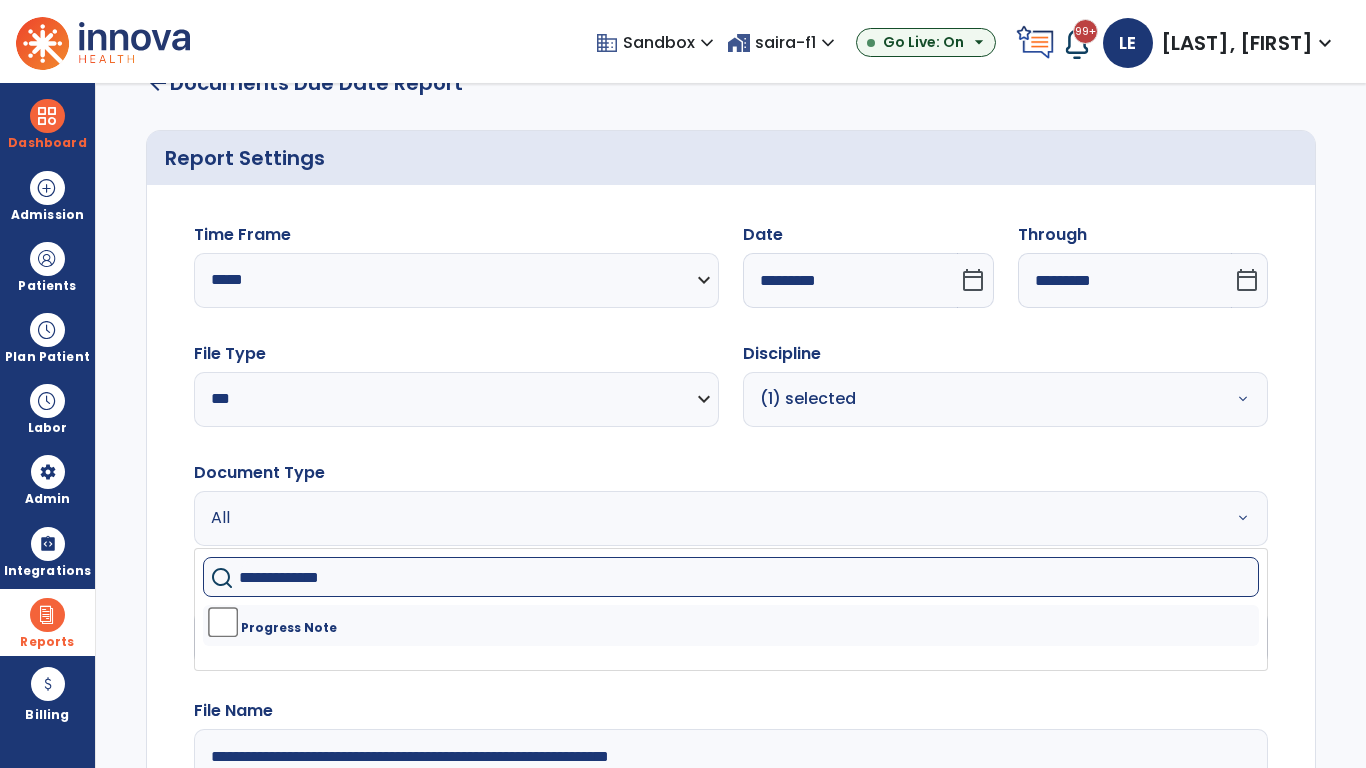 type on "**********" 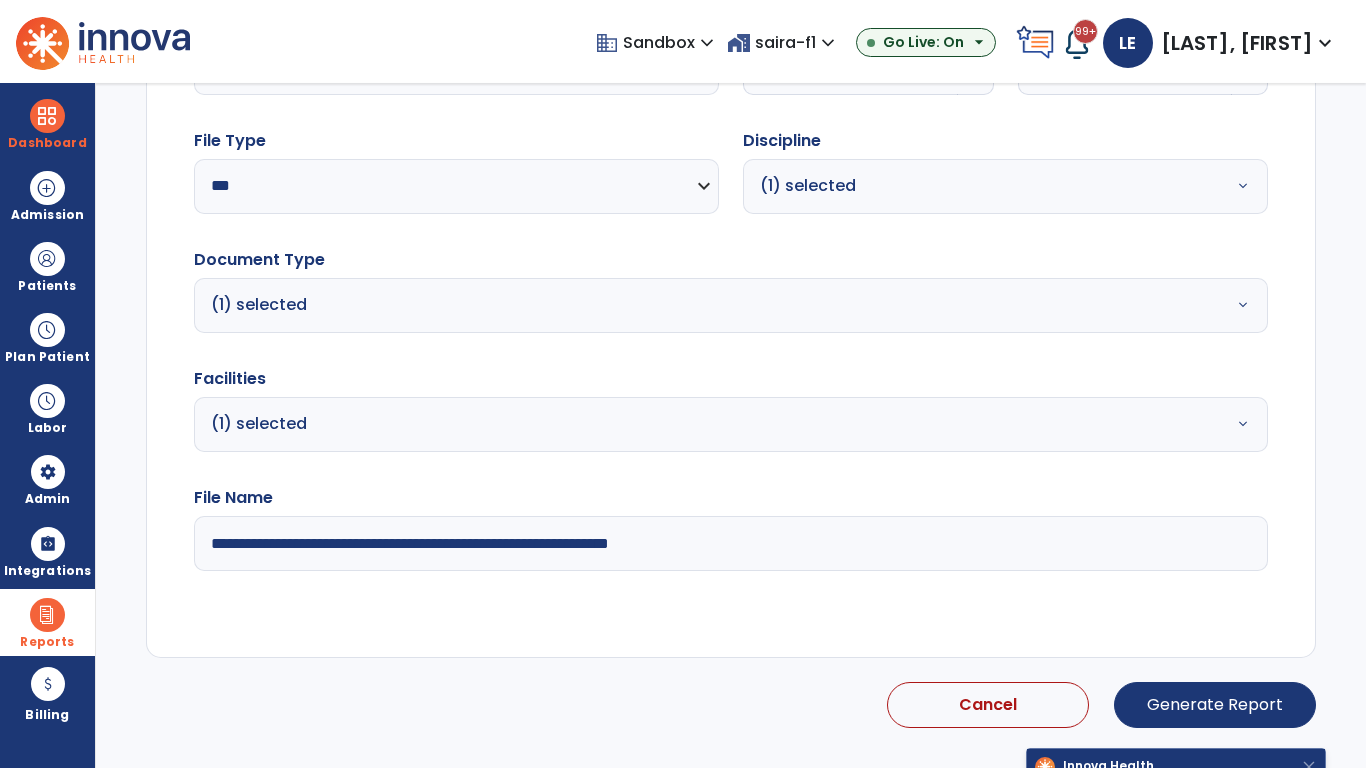 scroll, scrollTop: 224, scrollLeft: 0, axis: vertical 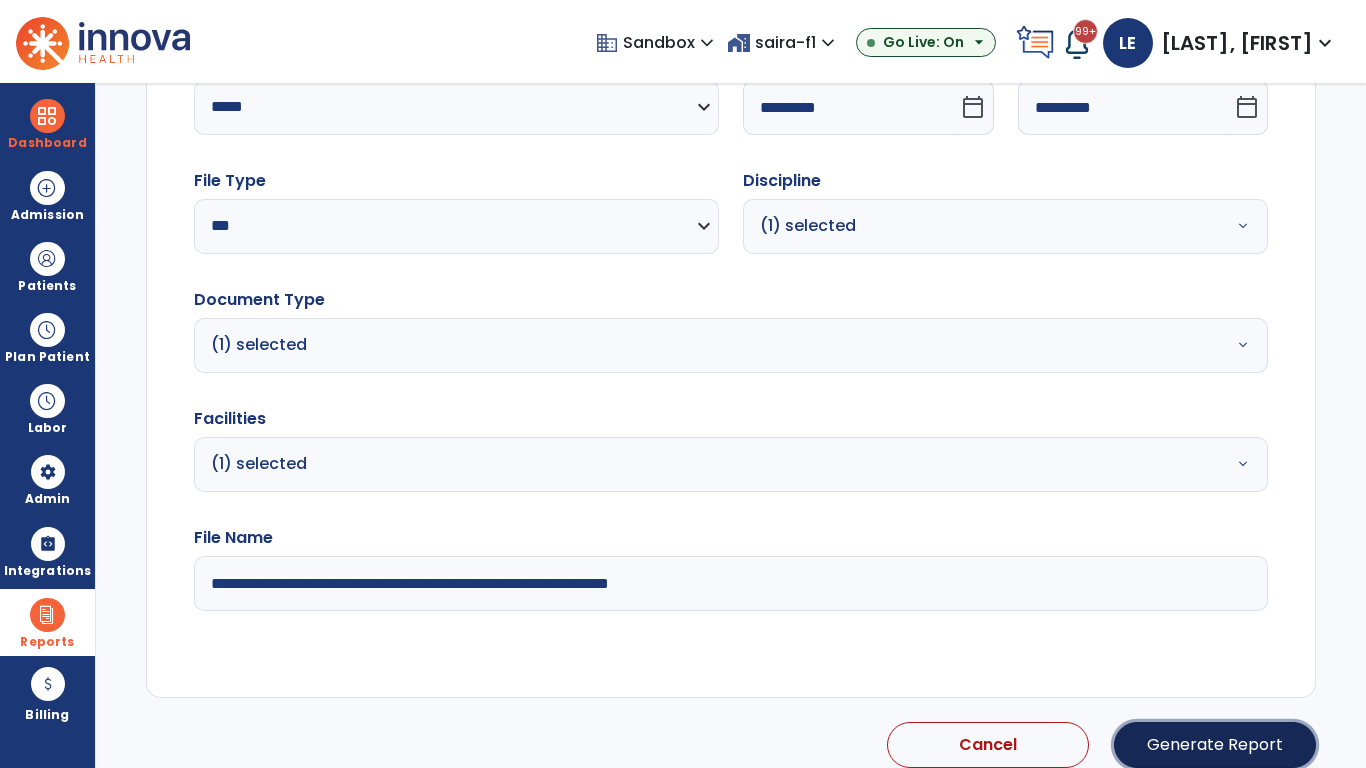click on "Generate Report" 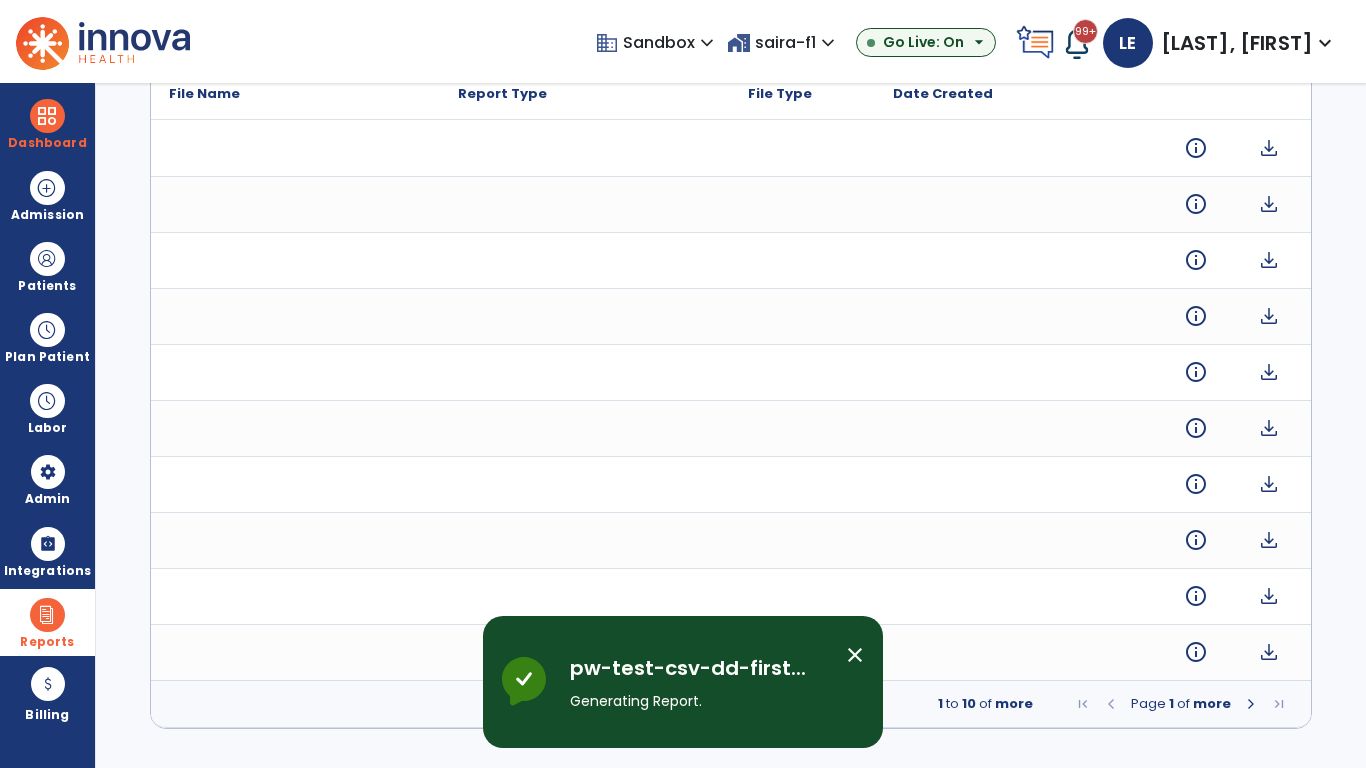 scroll, scrollTop: 0, scrollLeft: 0, axis: both 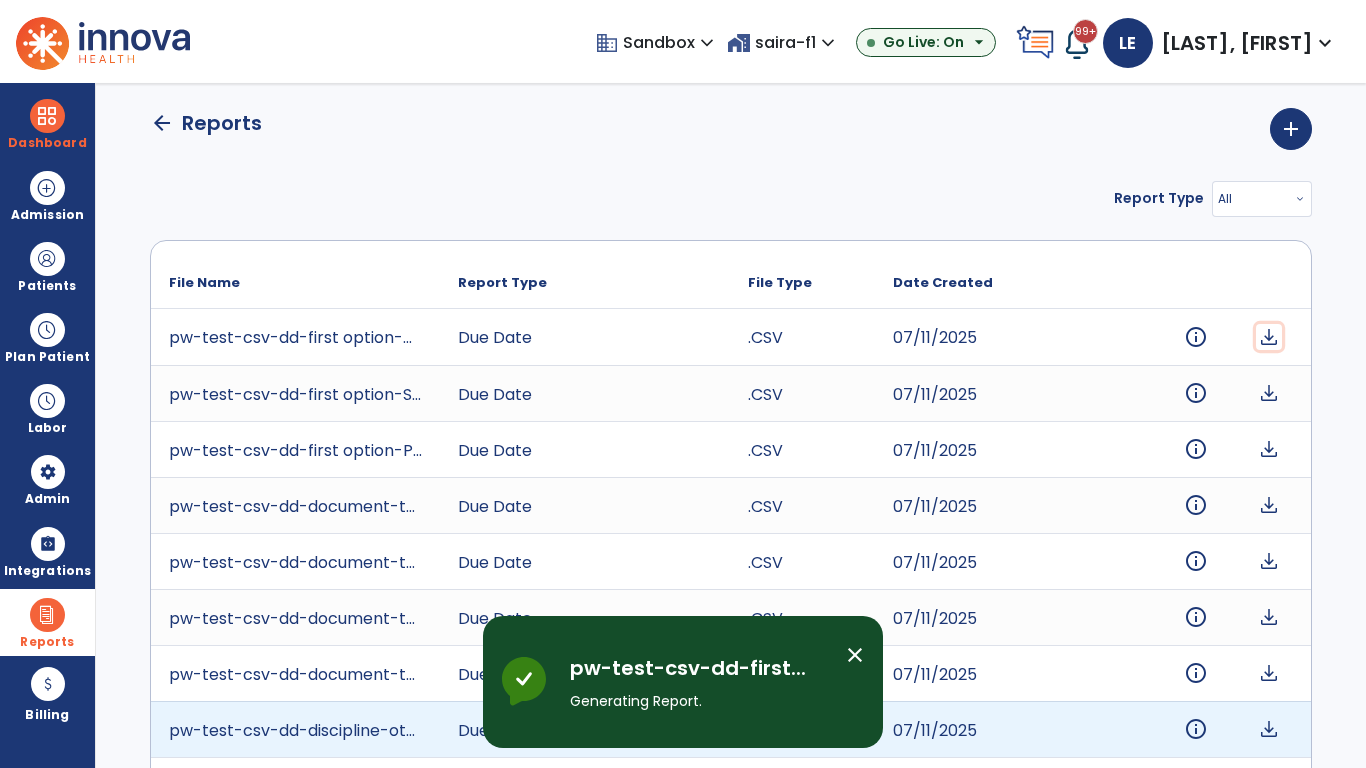 click on "download" 